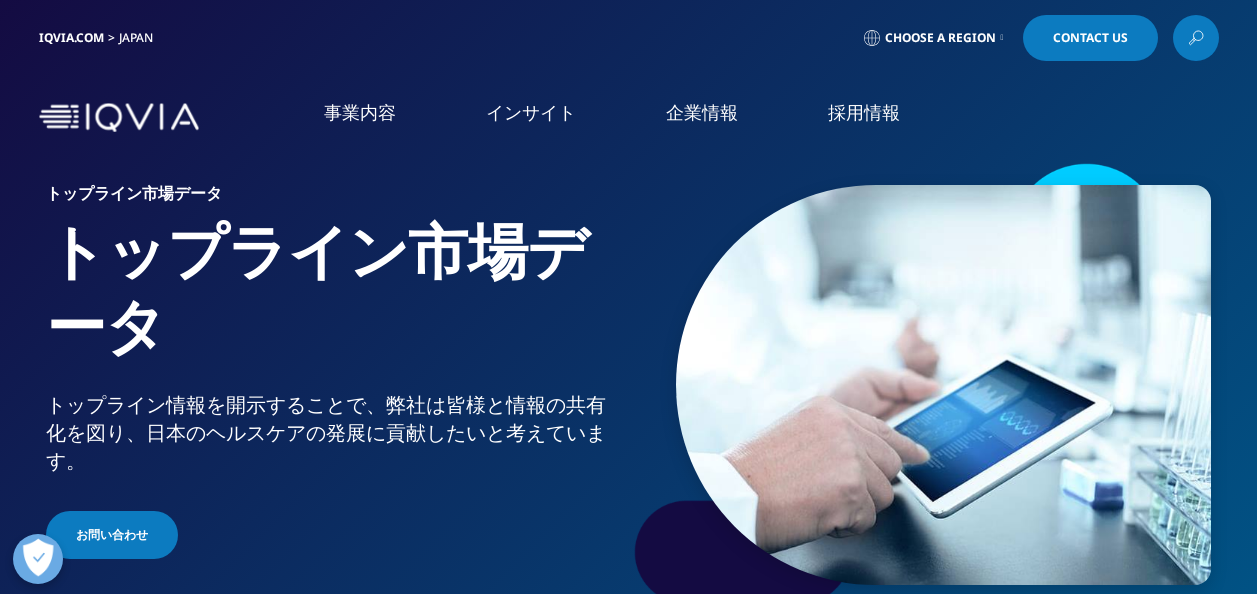 scroll, scrollTop: 16, scrollLeft: 0, axis: vertical 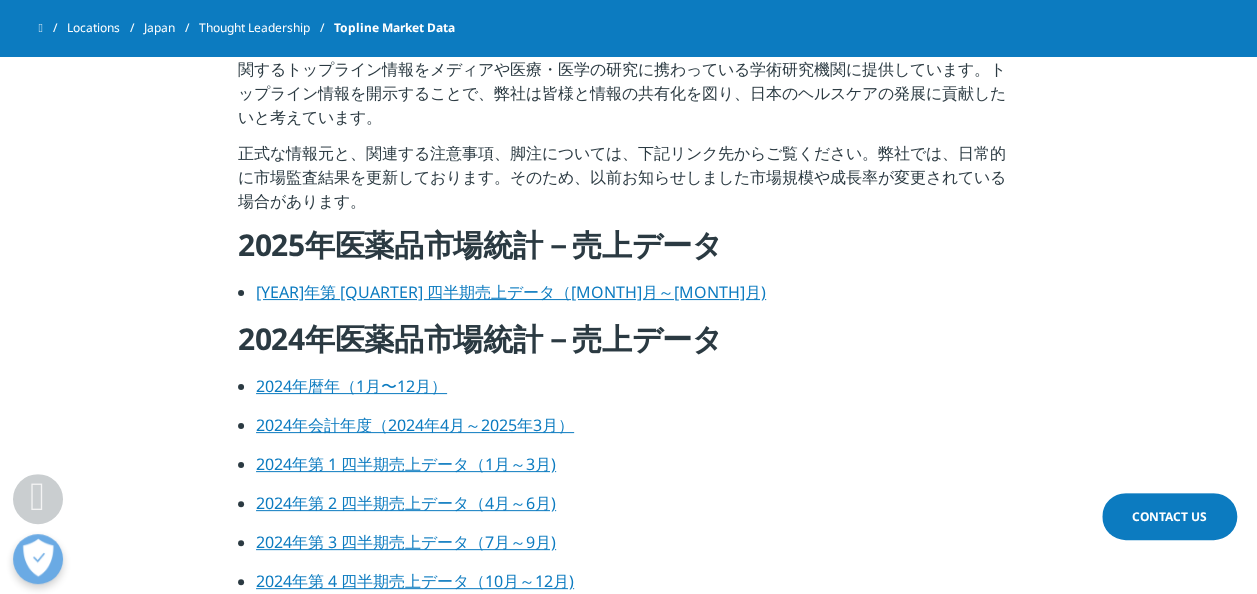 click on "2024年暦年（1月〜12月）" at bounding box center (351, 386) 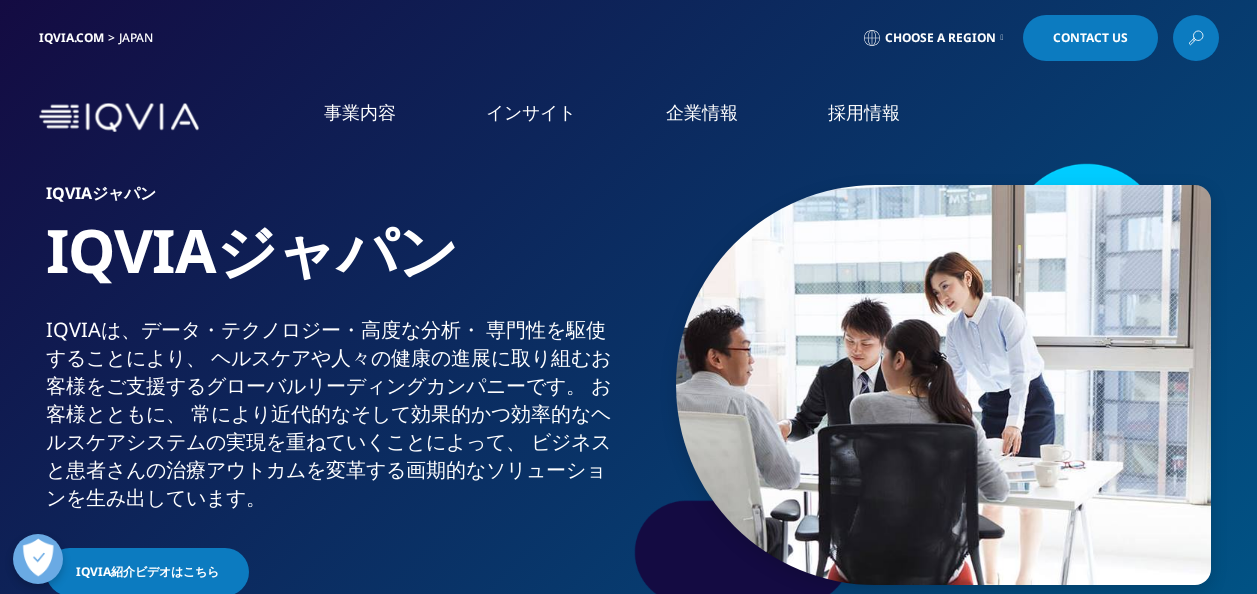 scroll, scrollTop: 0, scrollLeft: 0, axis: both 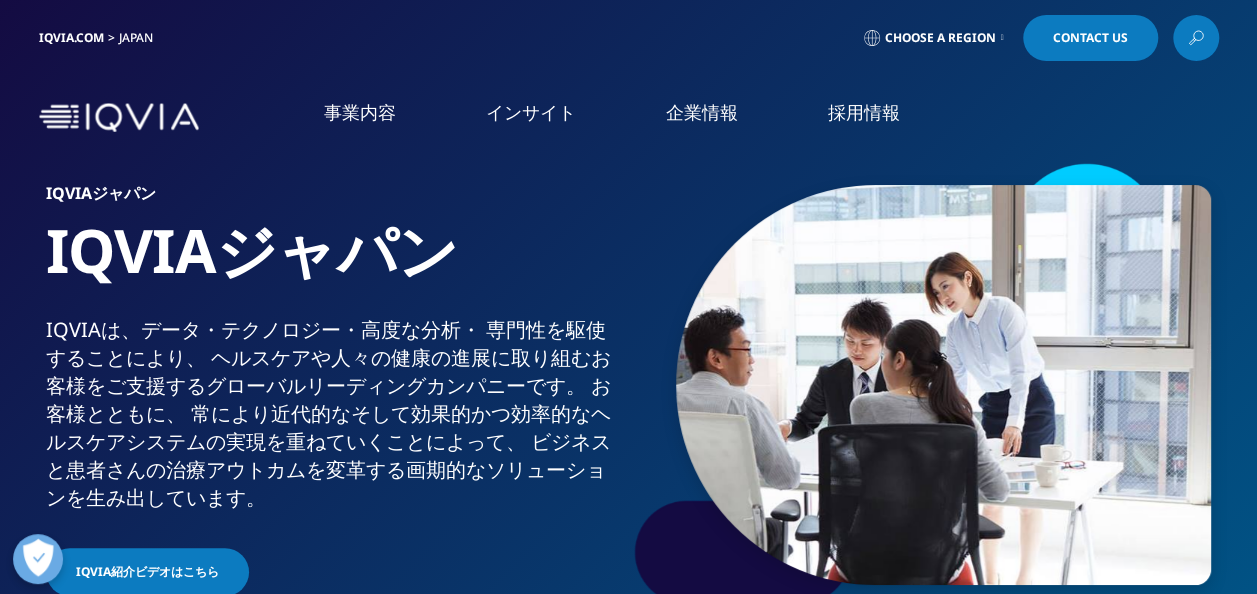 click on "事業内容" at bounding box center [360, 112] 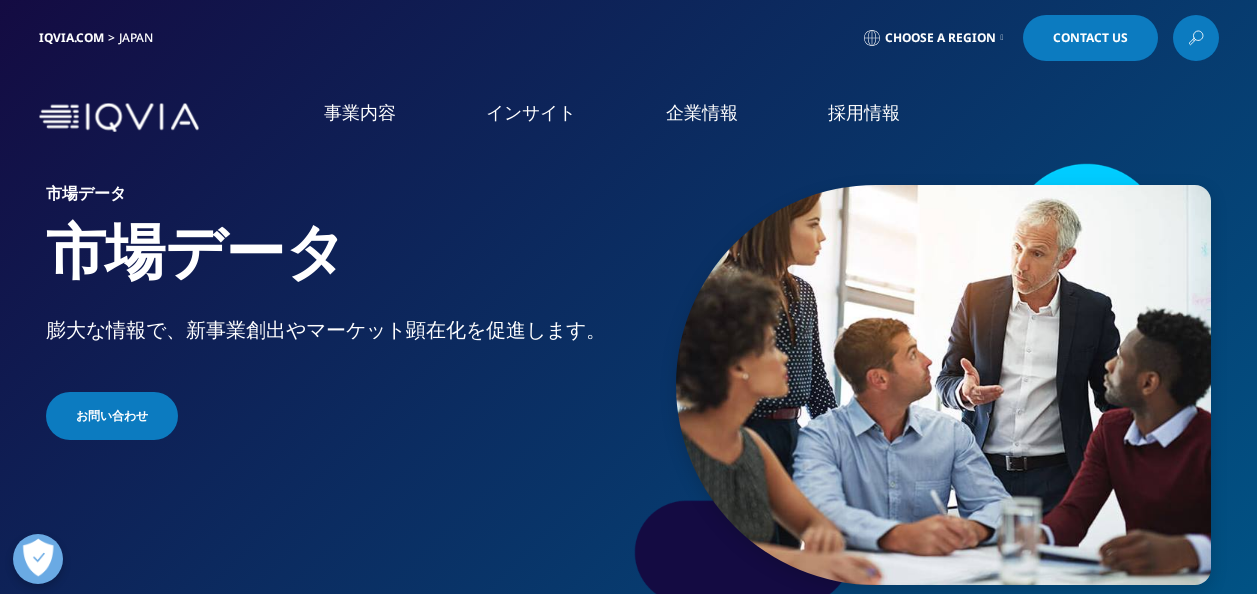 scroll, scrollTop: 0, scrollLeft: 0, axis: both 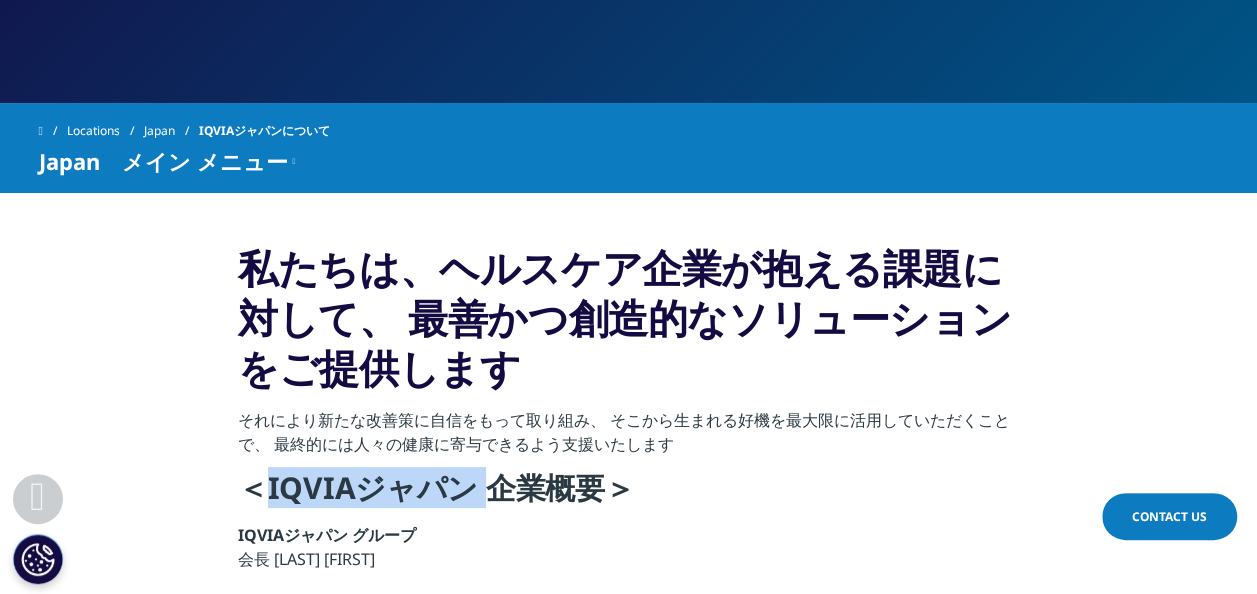 drag, startPoint x: 262, startPoint y: 484, endPoint x: 489, endPoint y: 474, distance: 227.22015 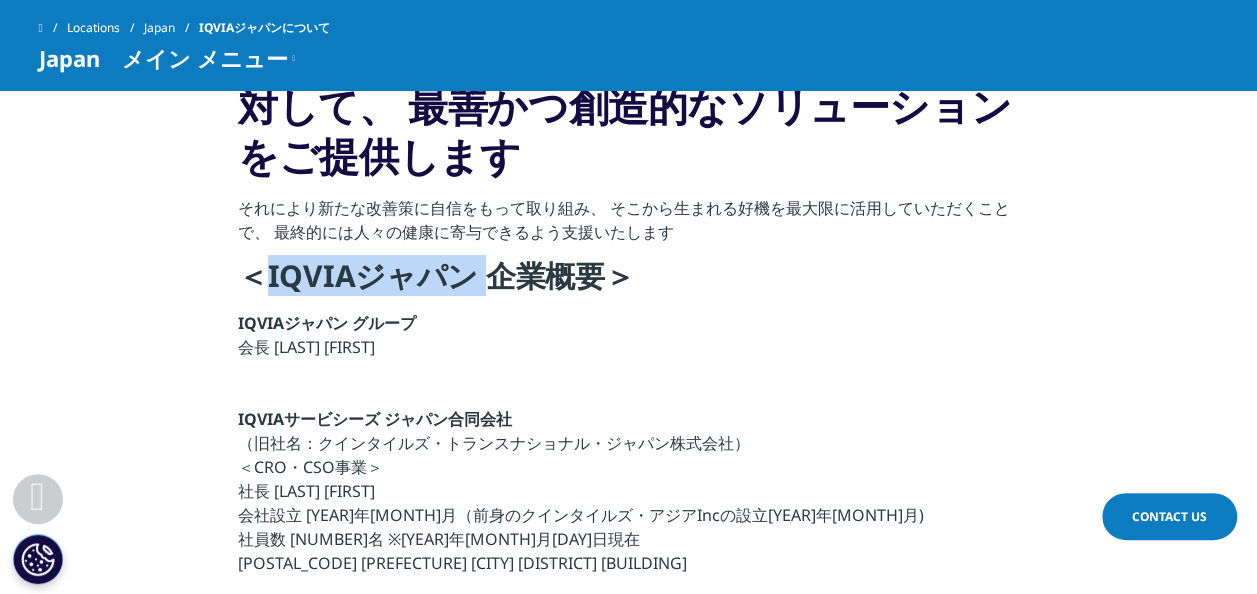scroll, scrollTop: 604, scrollLeft: 0, axis: vertical 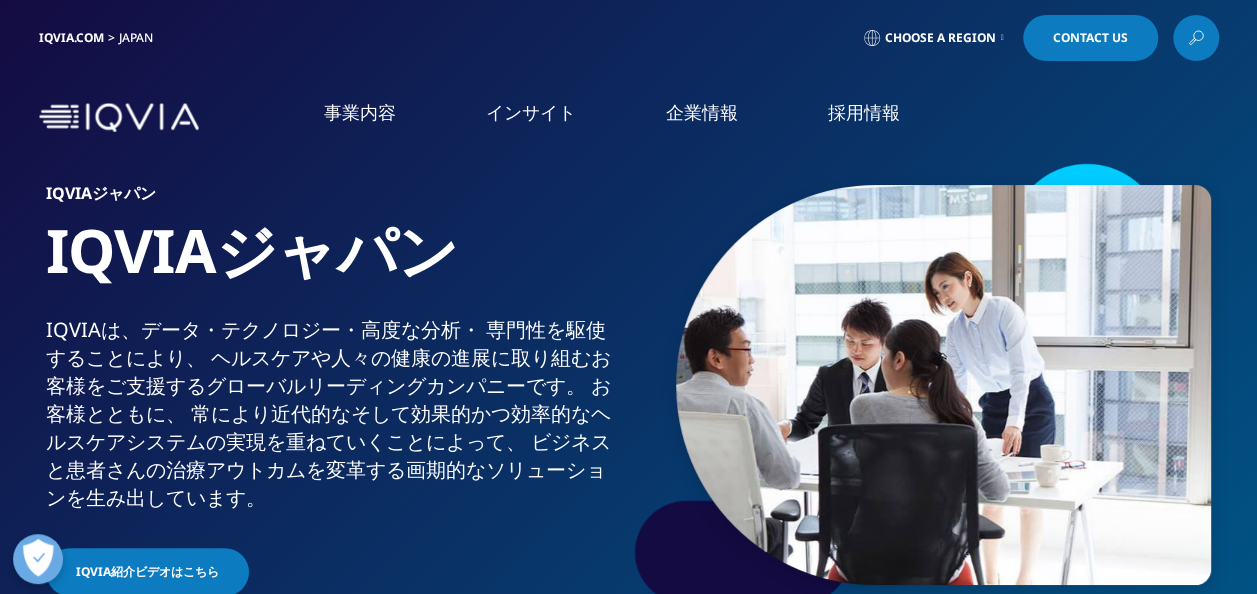 click at bounding box center [119, 117] 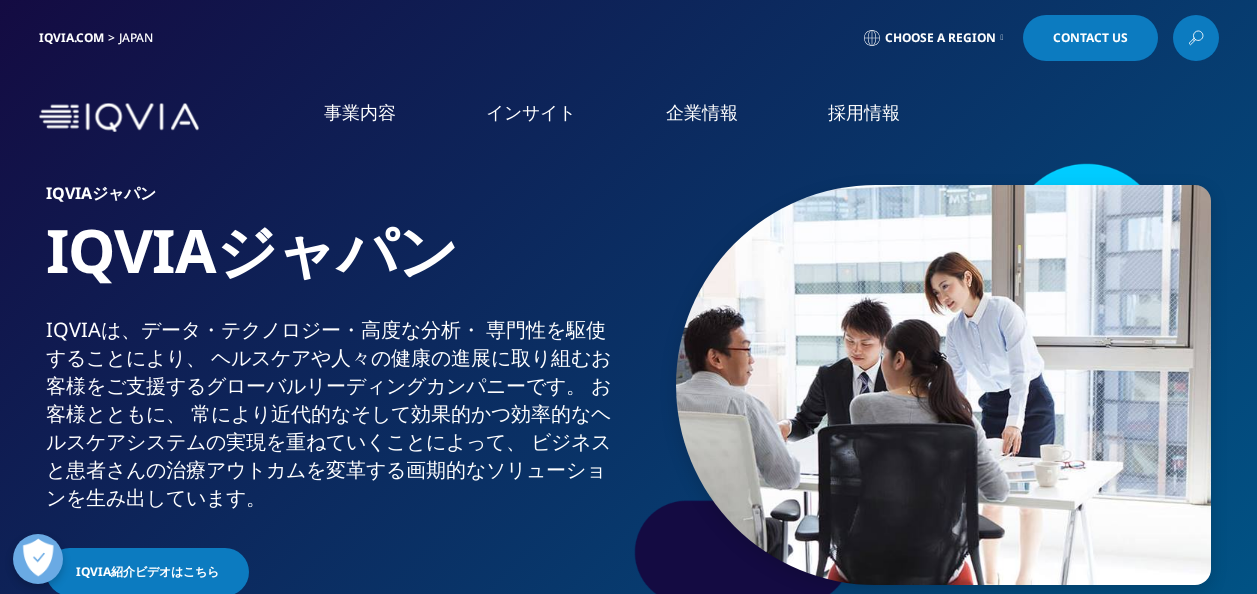 scroll, scrollTop: 0, scrollLeft: 0, axis: both 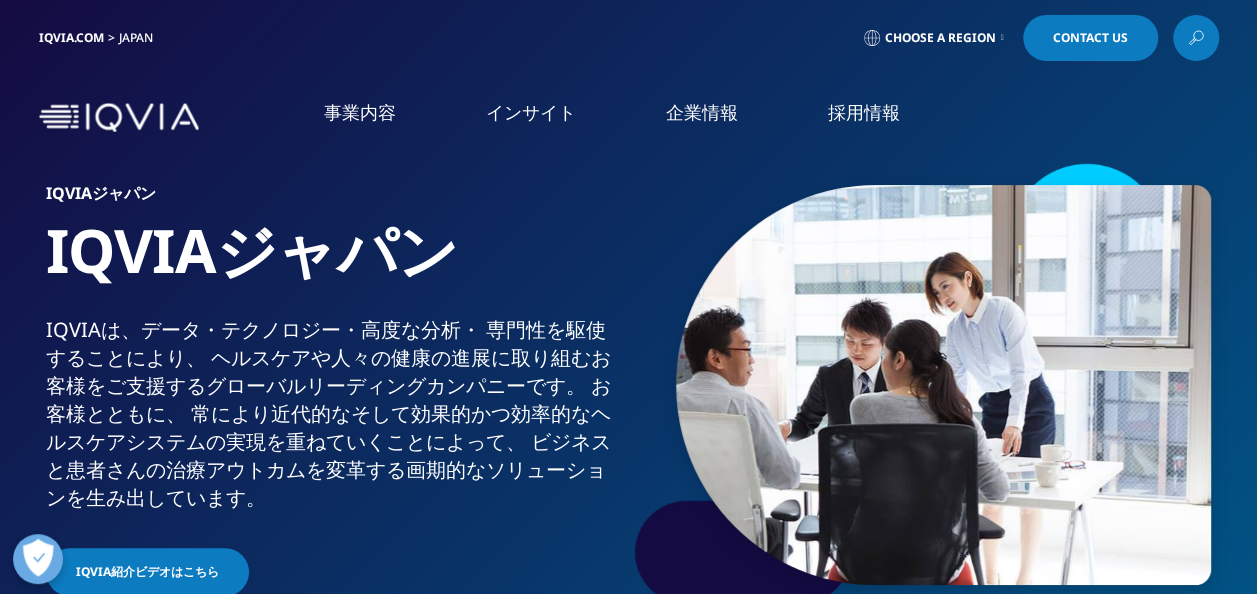 click on "企業情報" at bounding box center (702, 112) 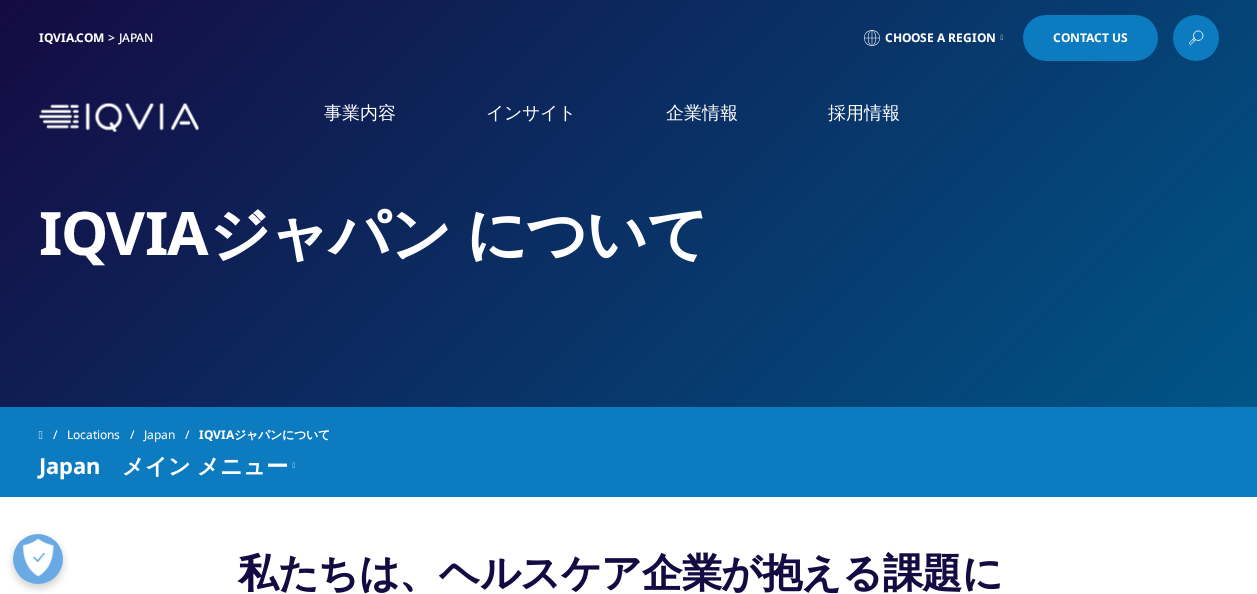 scroll, scrollTop: 0, scrollLeft: 0, axis: both 